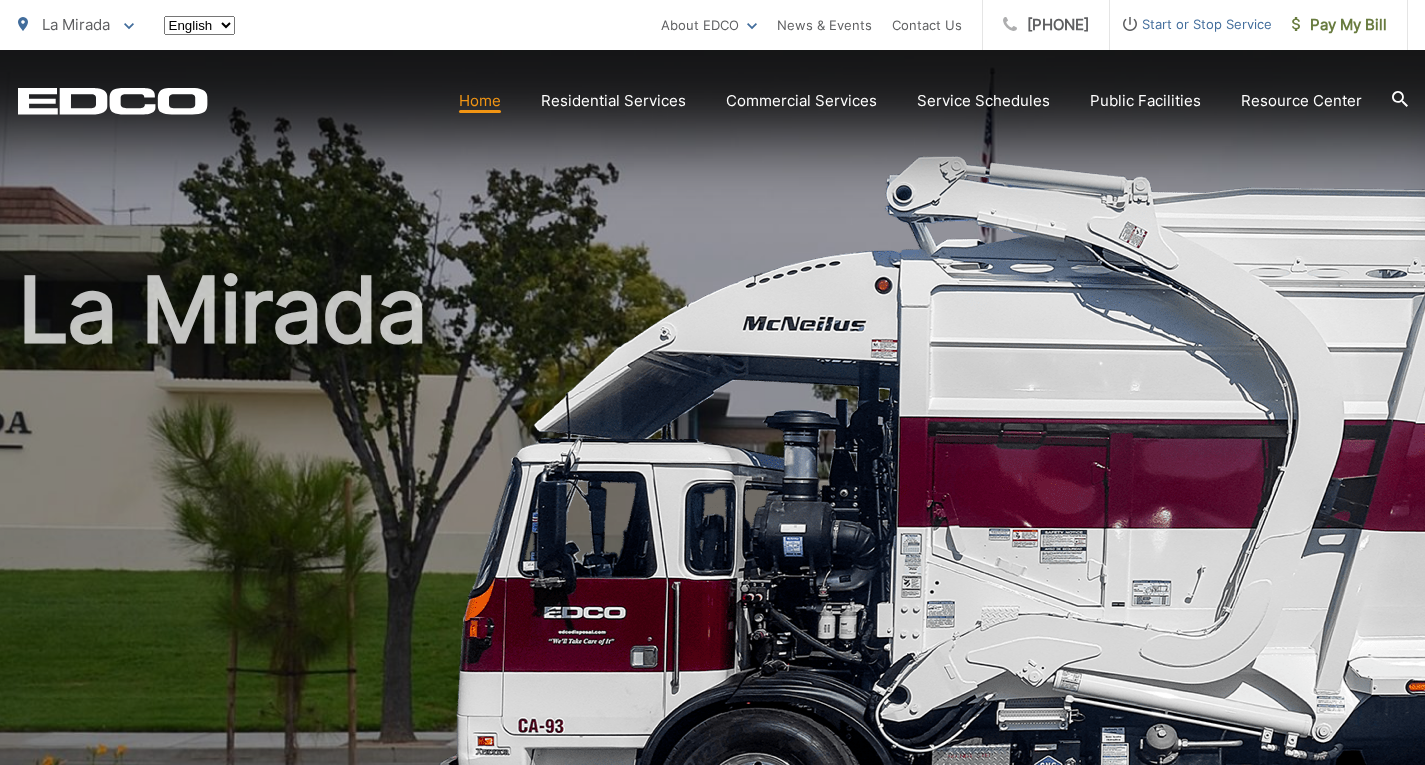 scroll, scrollTop: 0, scrollLeft: 0, axis: both 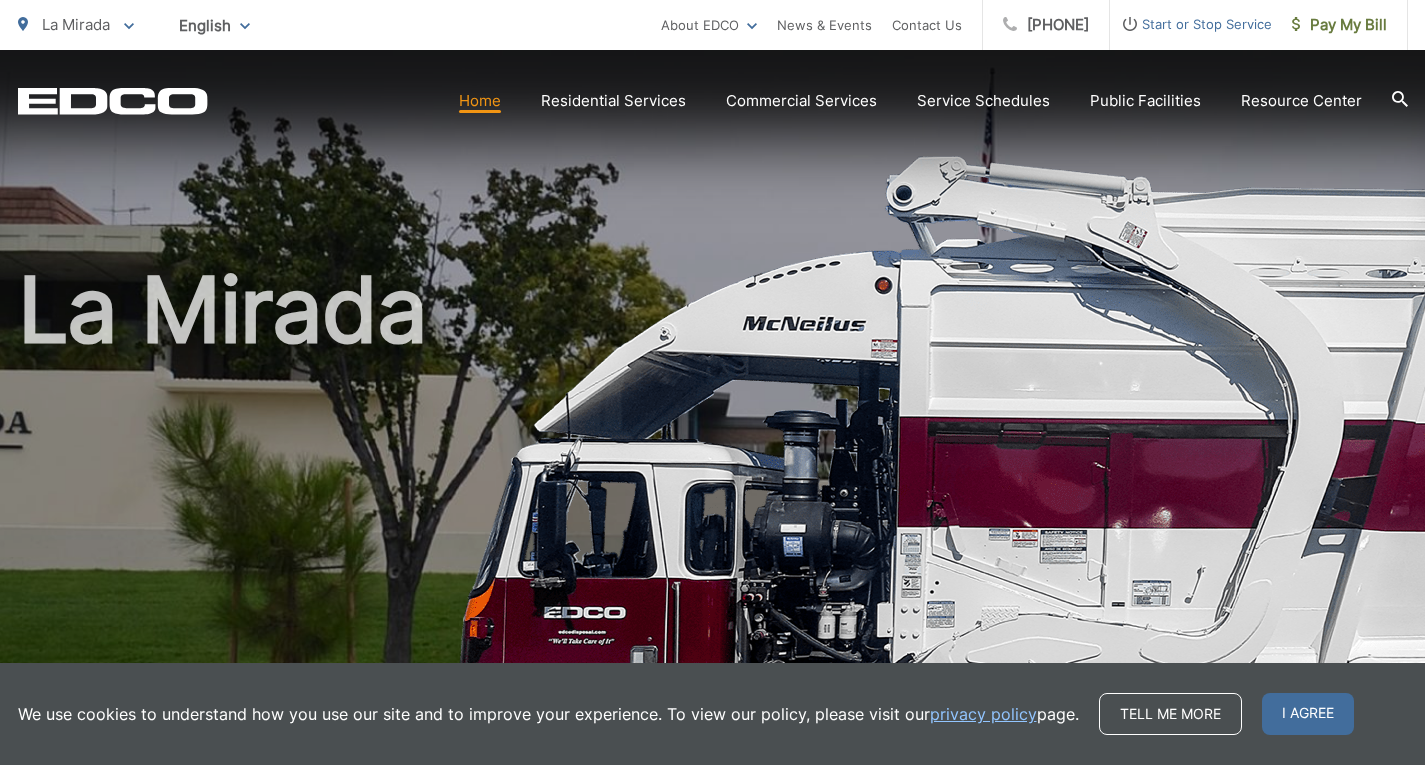 click on "Residential Services" at bounding box center [613, 101] 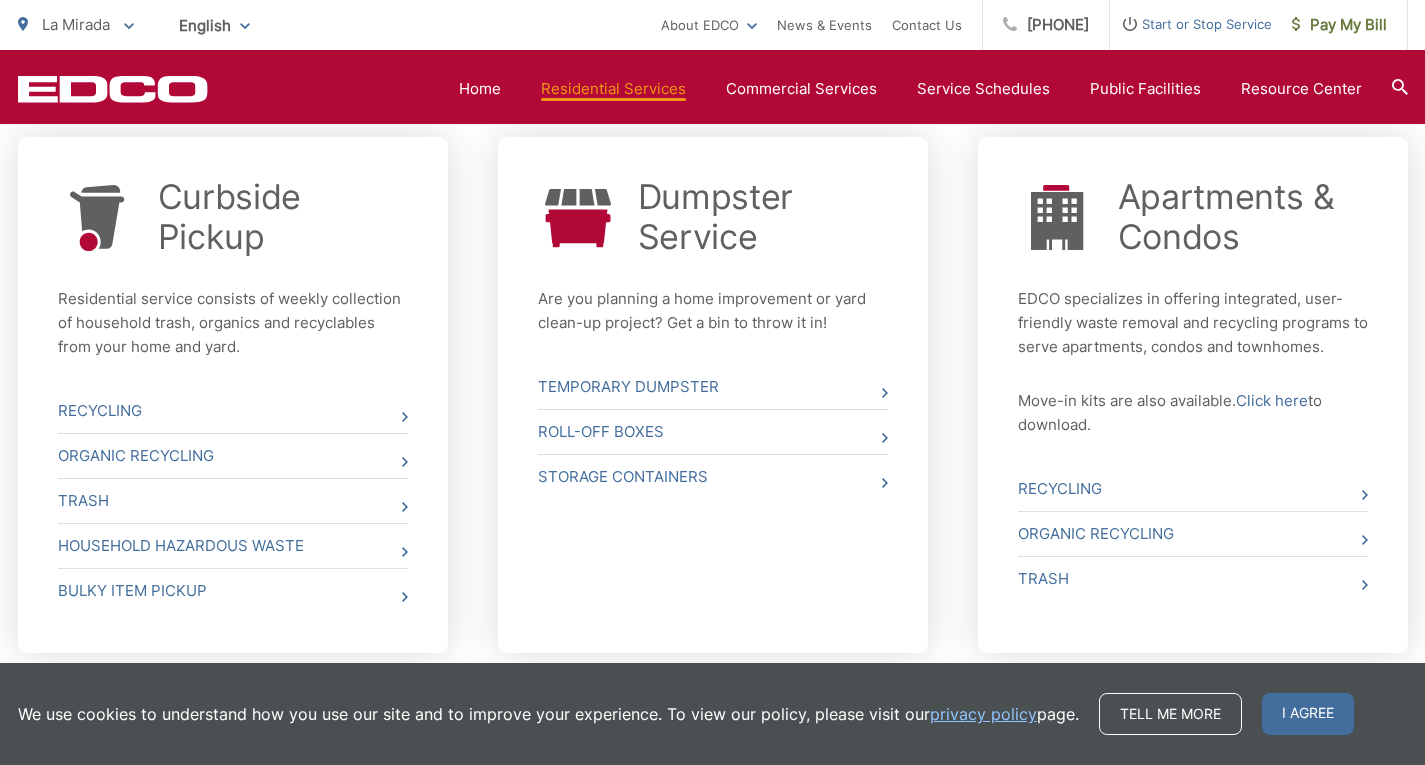 scroll, scrollTop: 771, scrollLeft: 0, axis: vertical 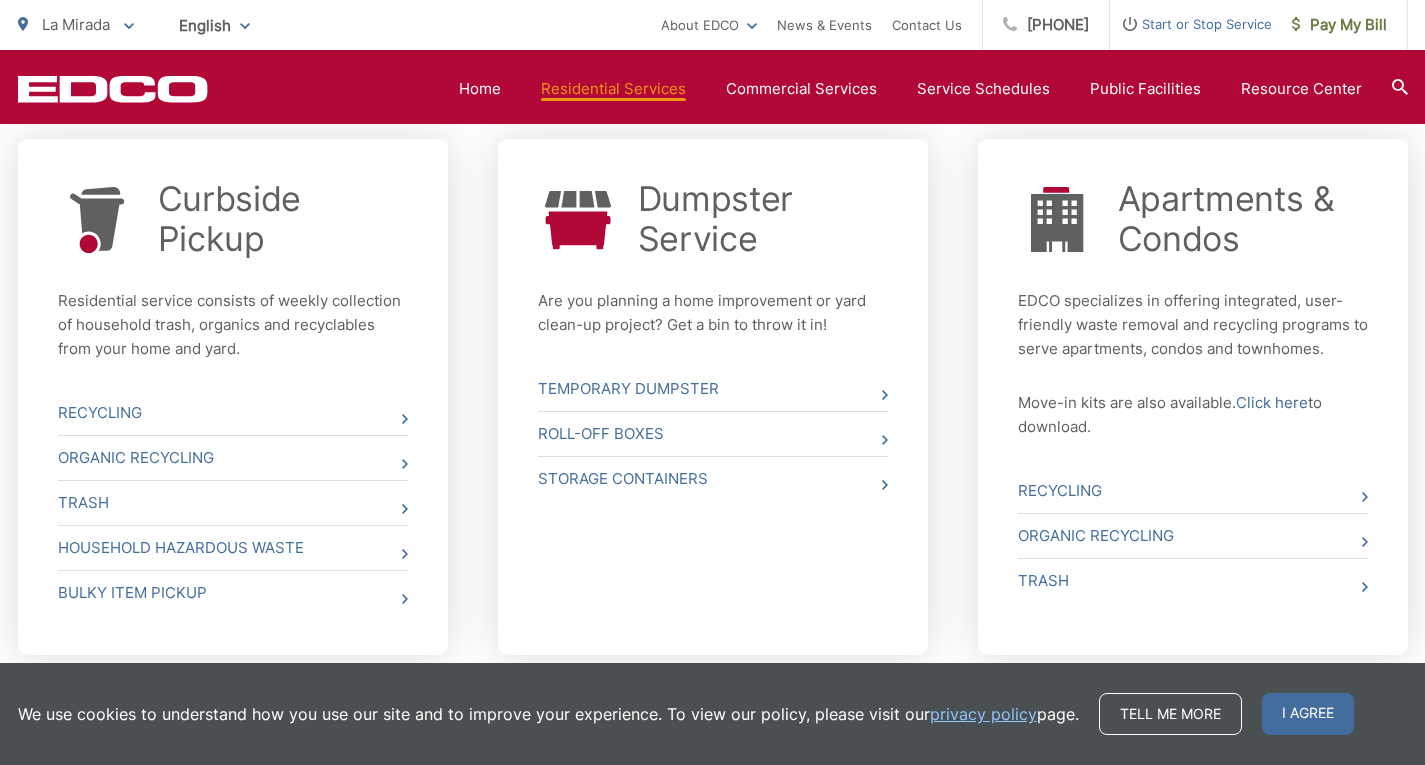 click on "Curbside Pickup
Residential service consists of weekly collection of household trash, organics and recyclables from your home and yard.
Recycling
Organic Recycling
Trash
Household Hazardous Waste
Bulky Item Pickup" at bounding box center [233, 397] 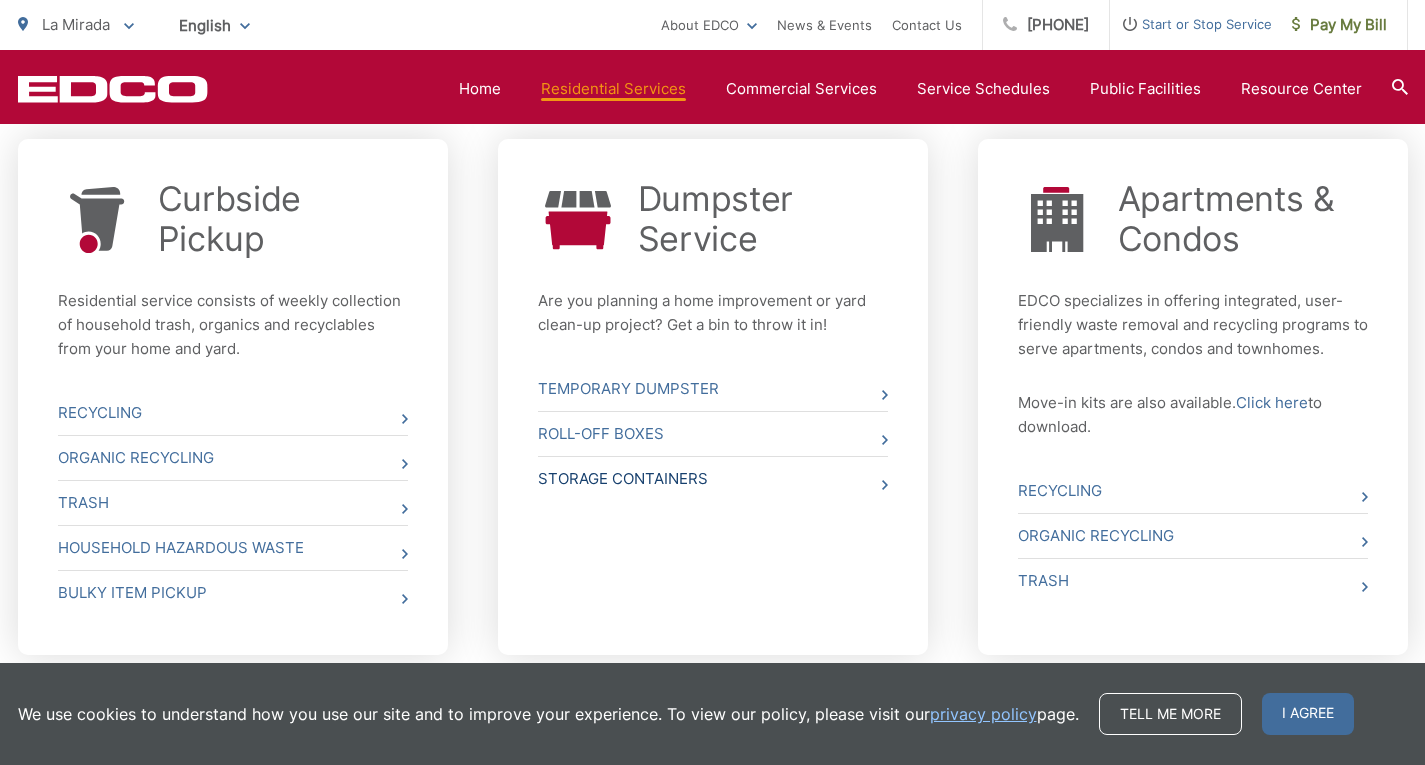 click on "Storage Containers" at bounding box center (713, 479) 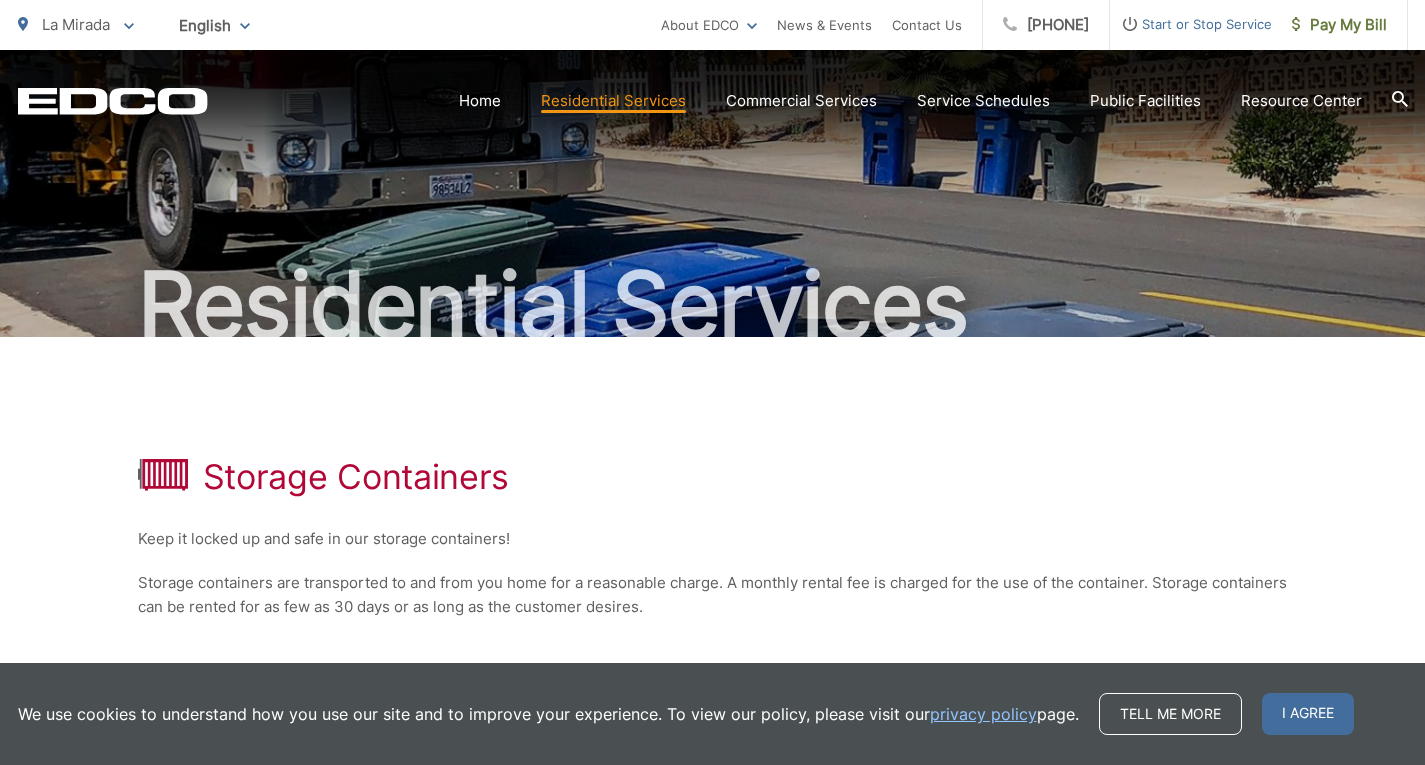 scroll, scrollTop: 0, scrollLeft: 0, axis: both 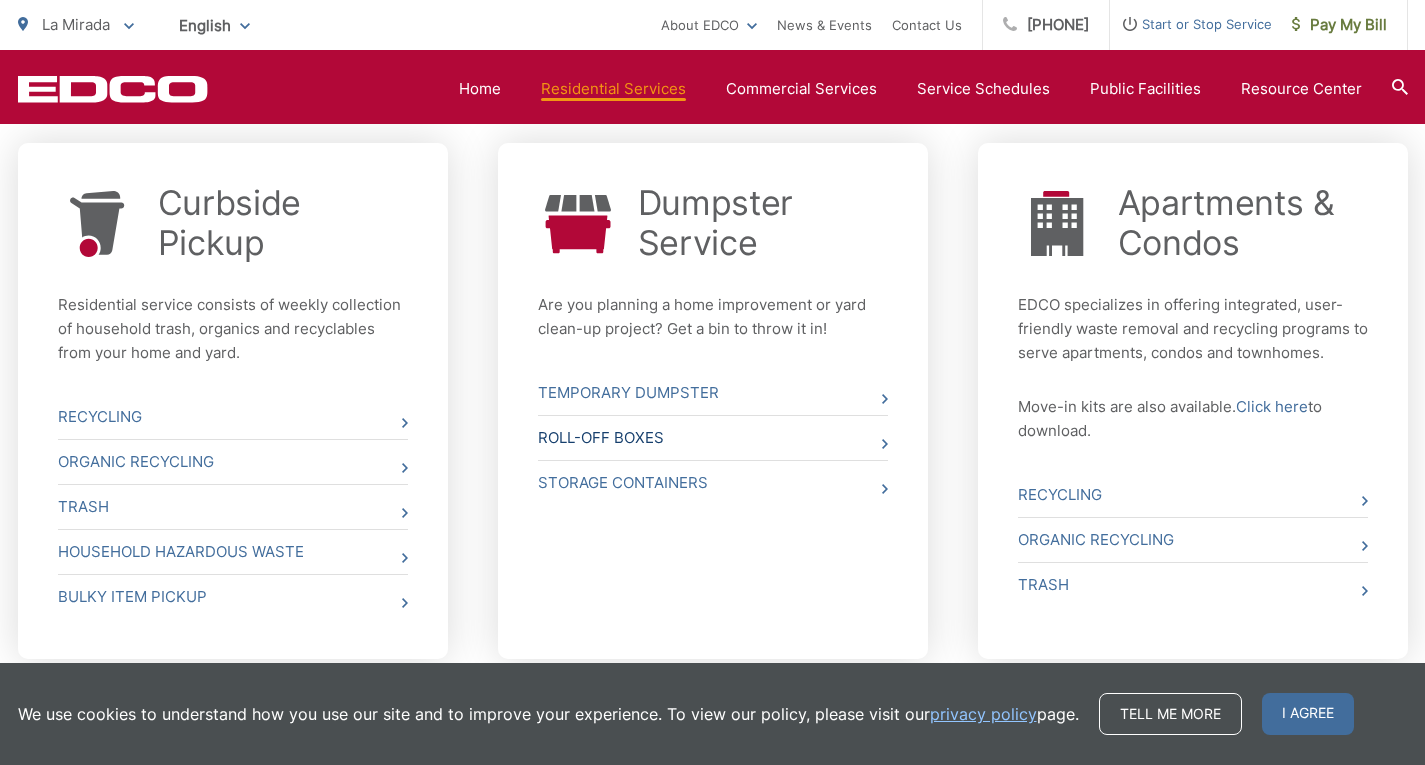 click on "Roll-Off Boxes" at bounding box center (713, 438) 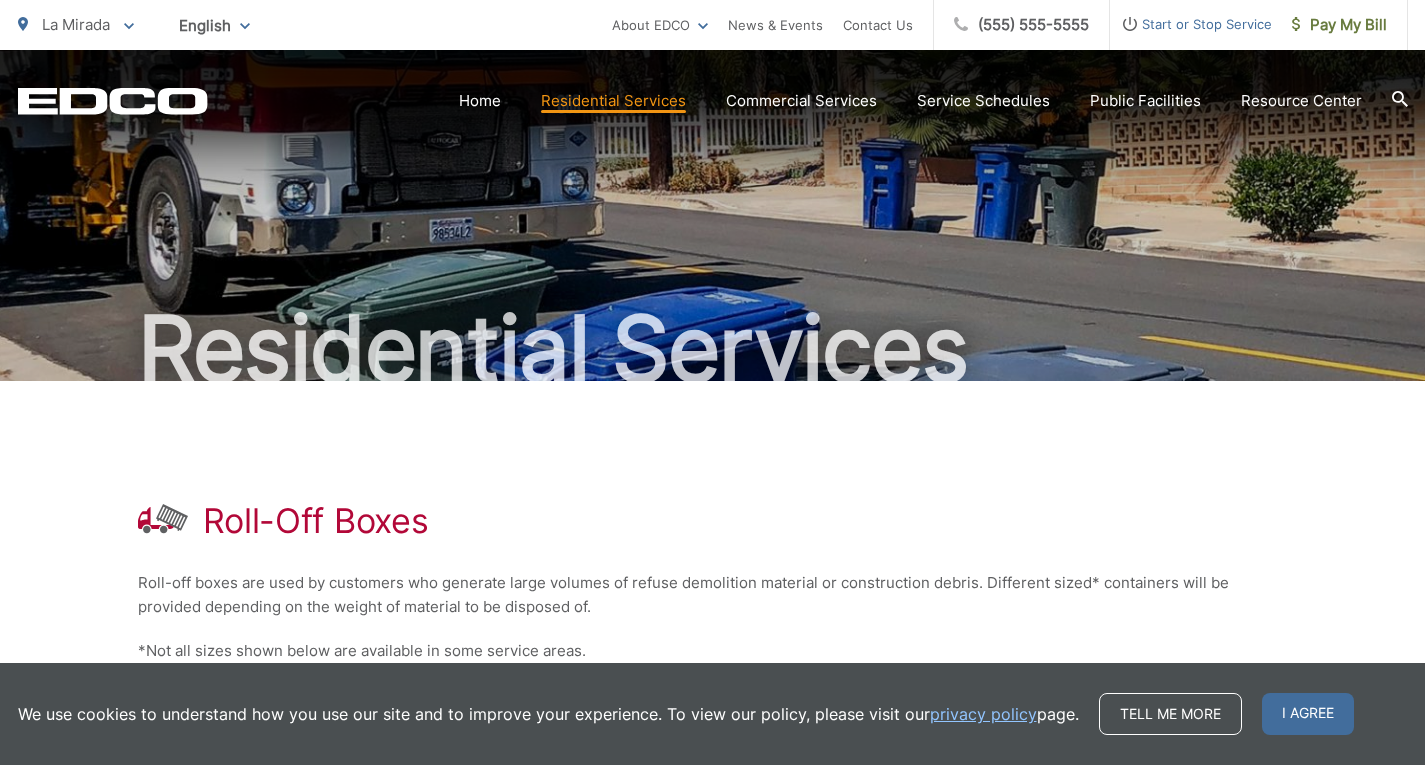 scroll, scrollTop: 18, scrollLeft: 0, axis: vertical 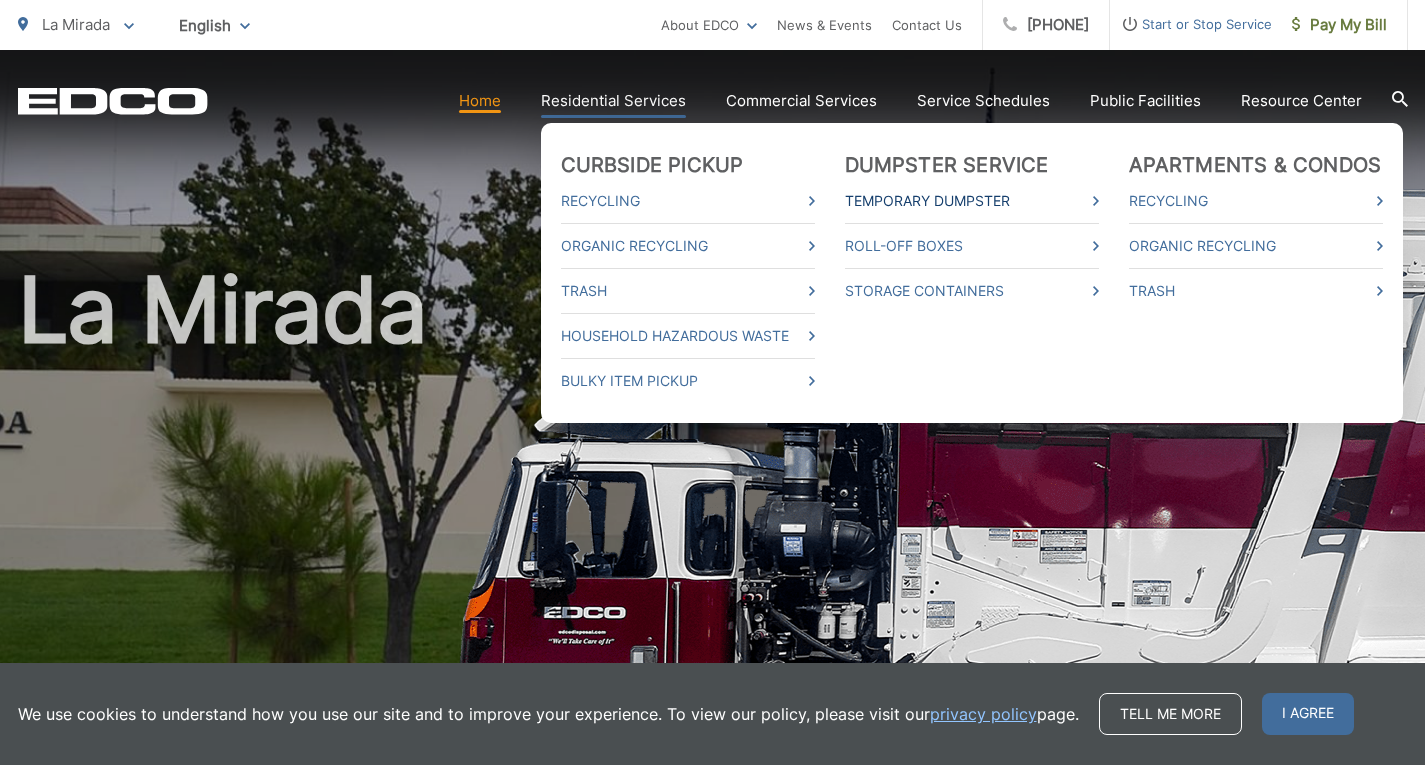 click on "Temporary Dumpster" at bounding box center (972, 201) 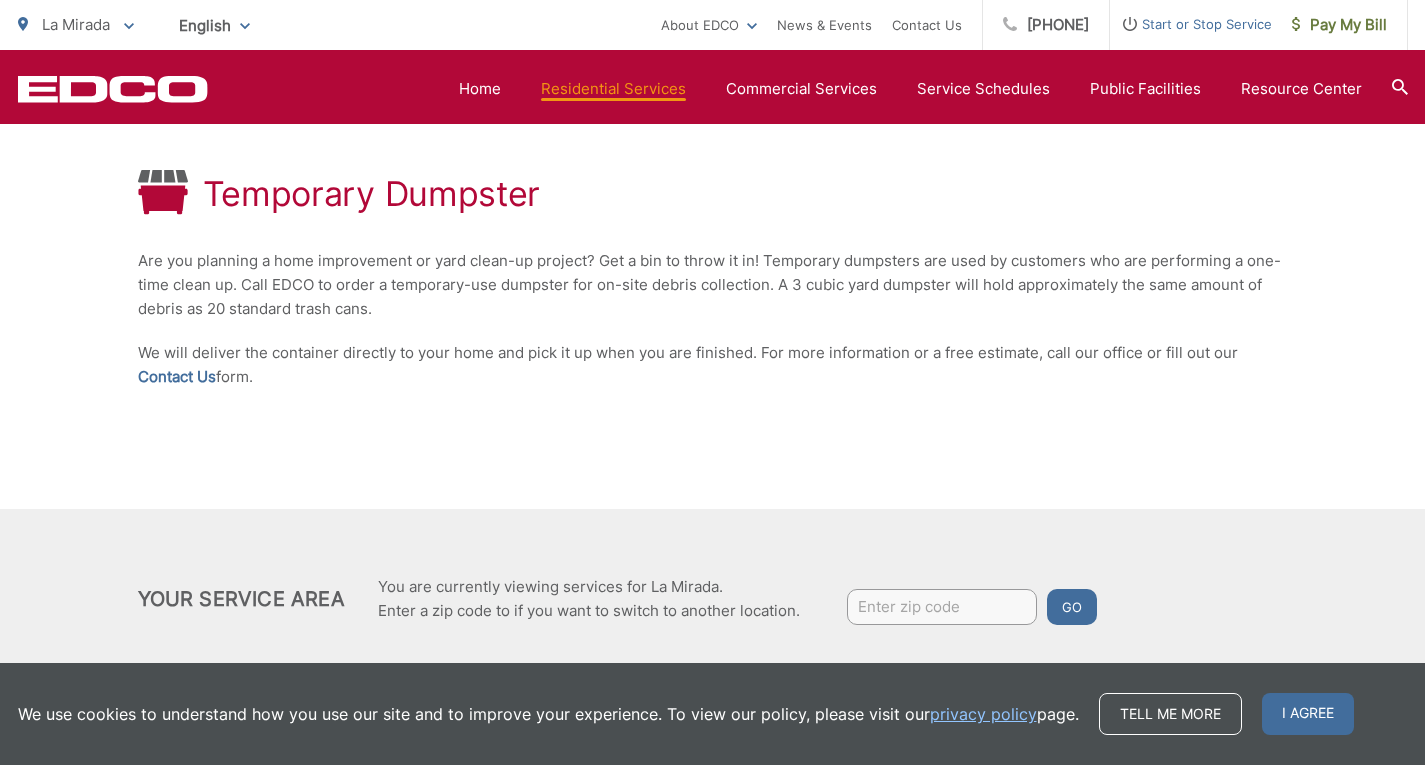 scroll, scrollTop: 349, scrollLeft: 0, axis: vertical 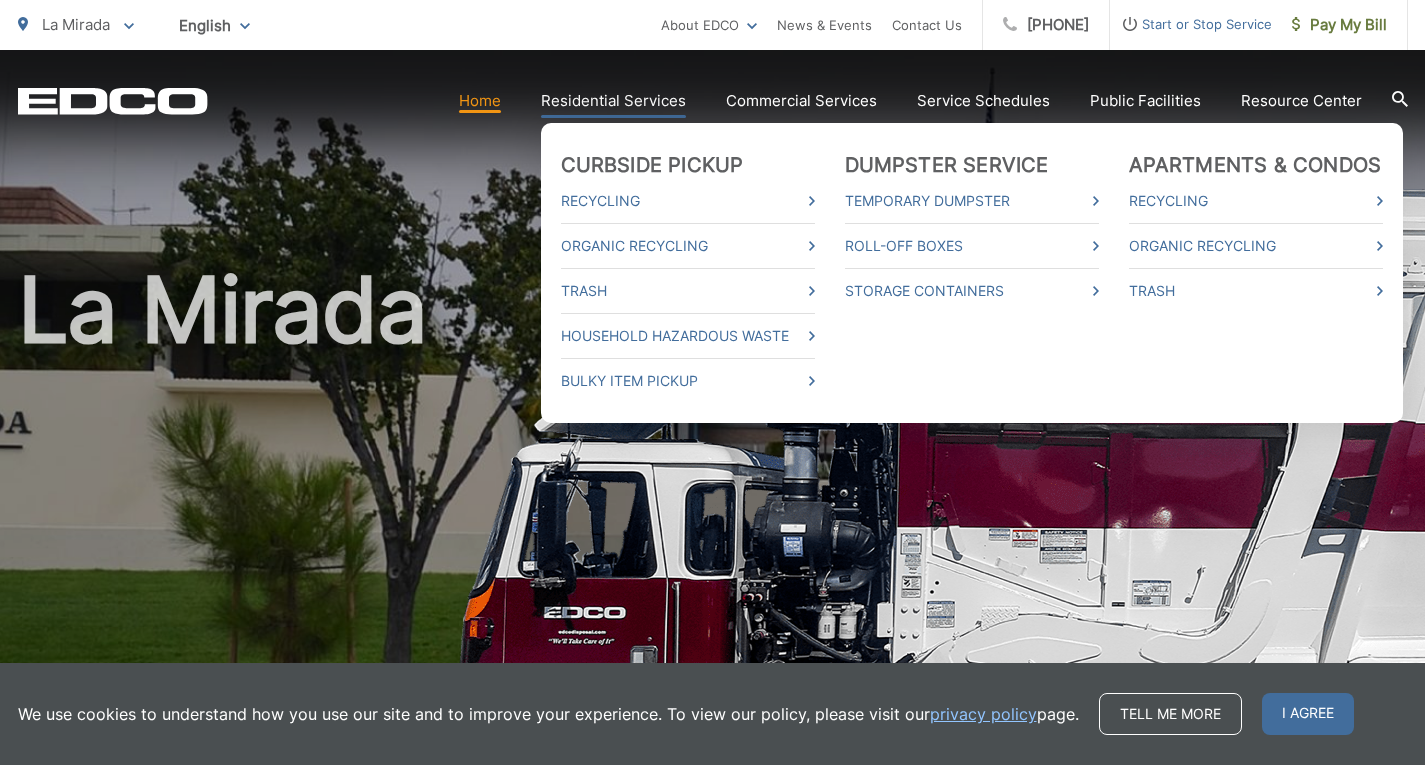 click on "Residential Services" at bounding box center (613, 101) 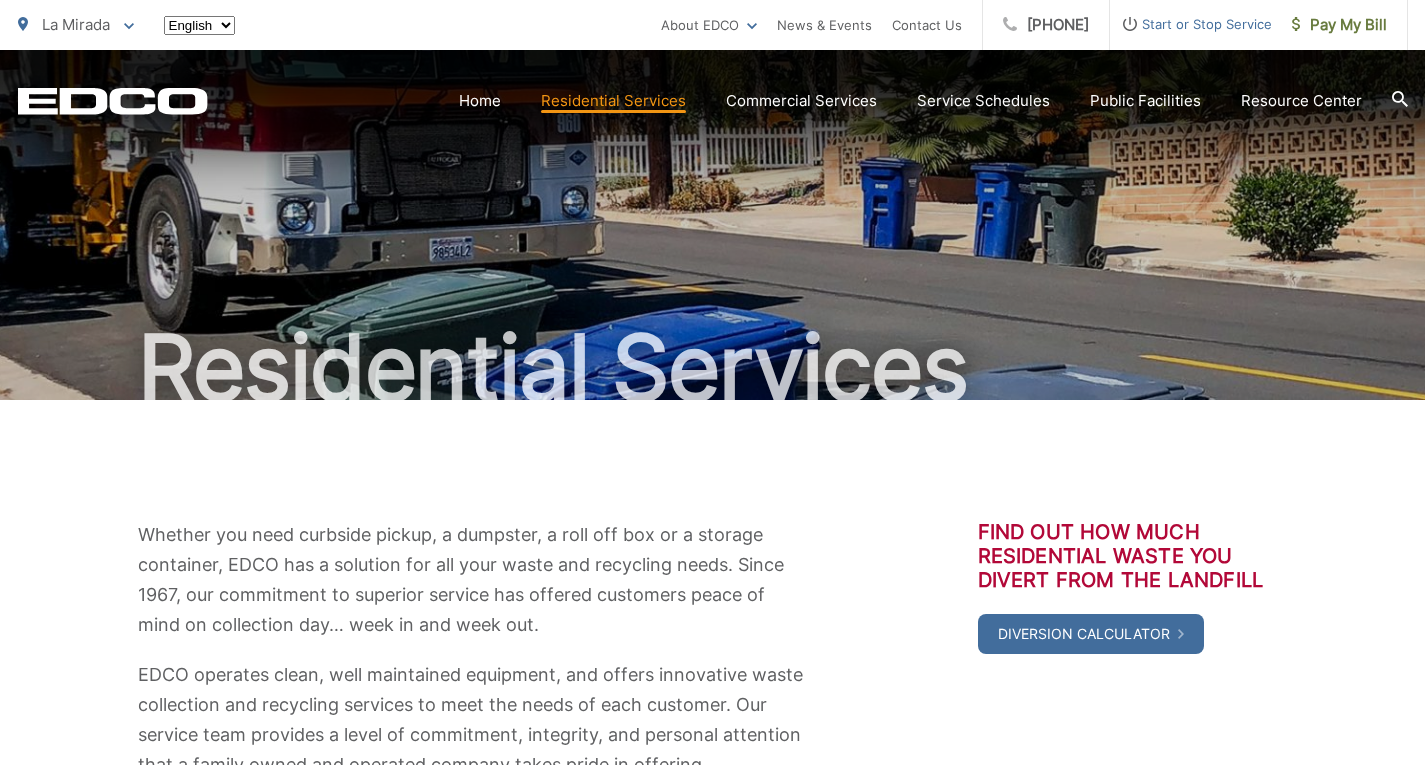 scroll, scrollTop: 0, scrollLeft: 0, axis: both 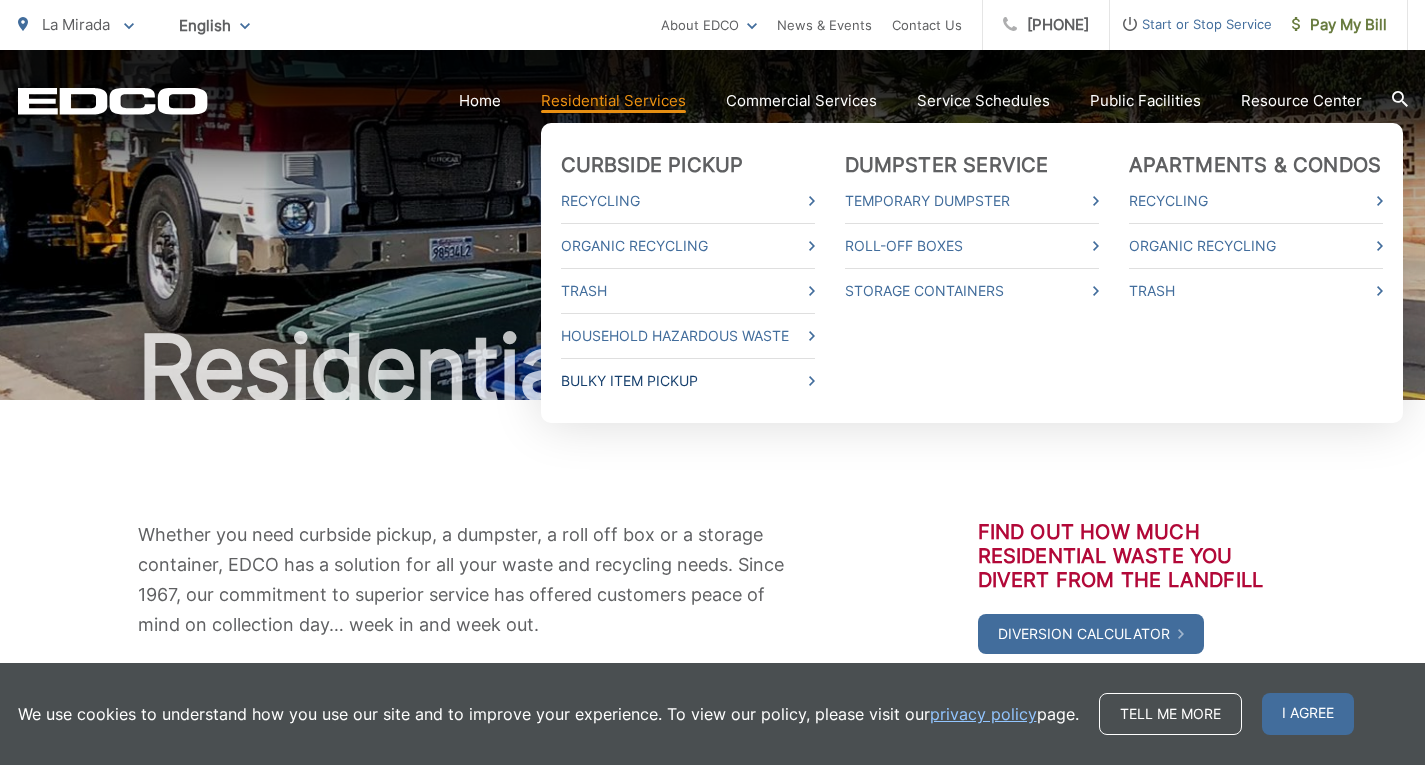 click on "Bulky Item Pickup" at bounding box center (688, 381) 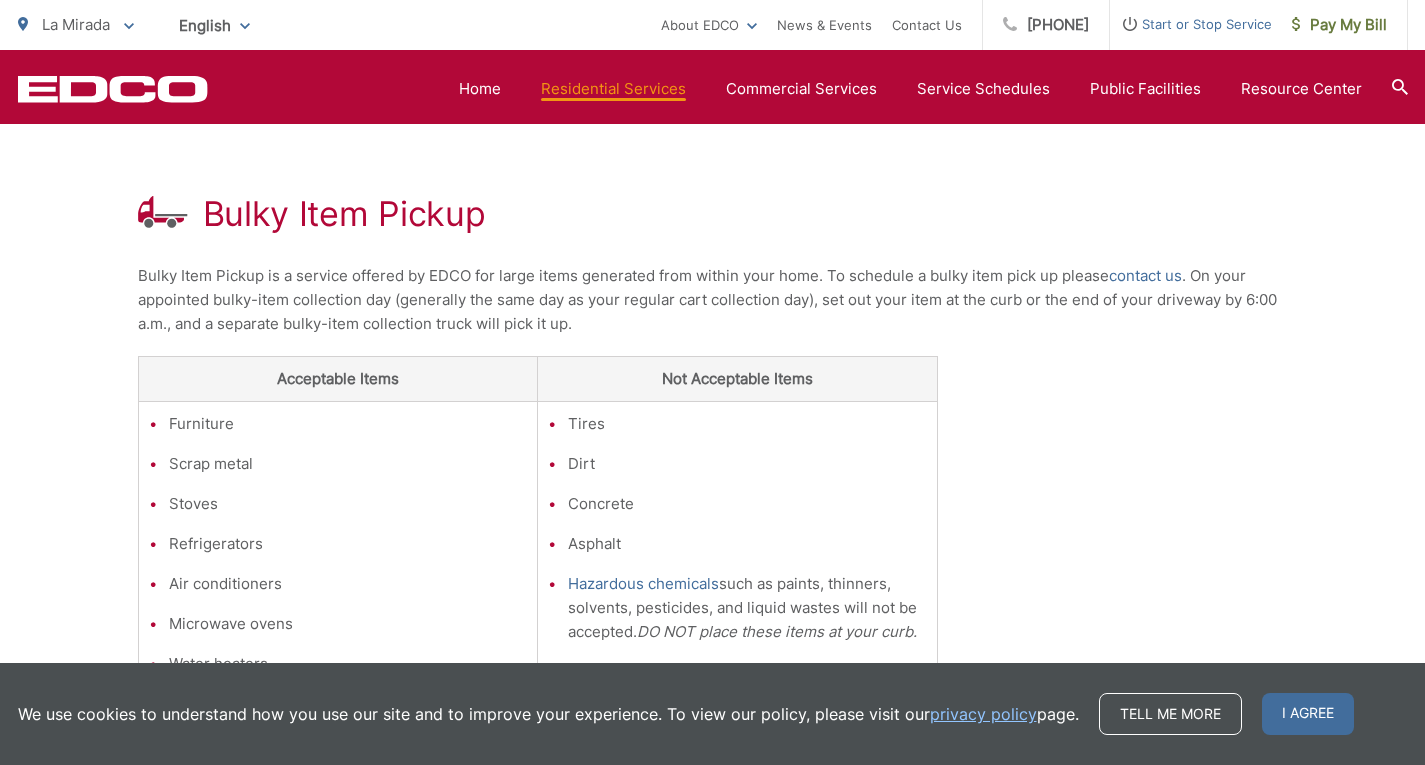 scroll, scrollTop: 322, scrollLeft: 0, axis: vertical 